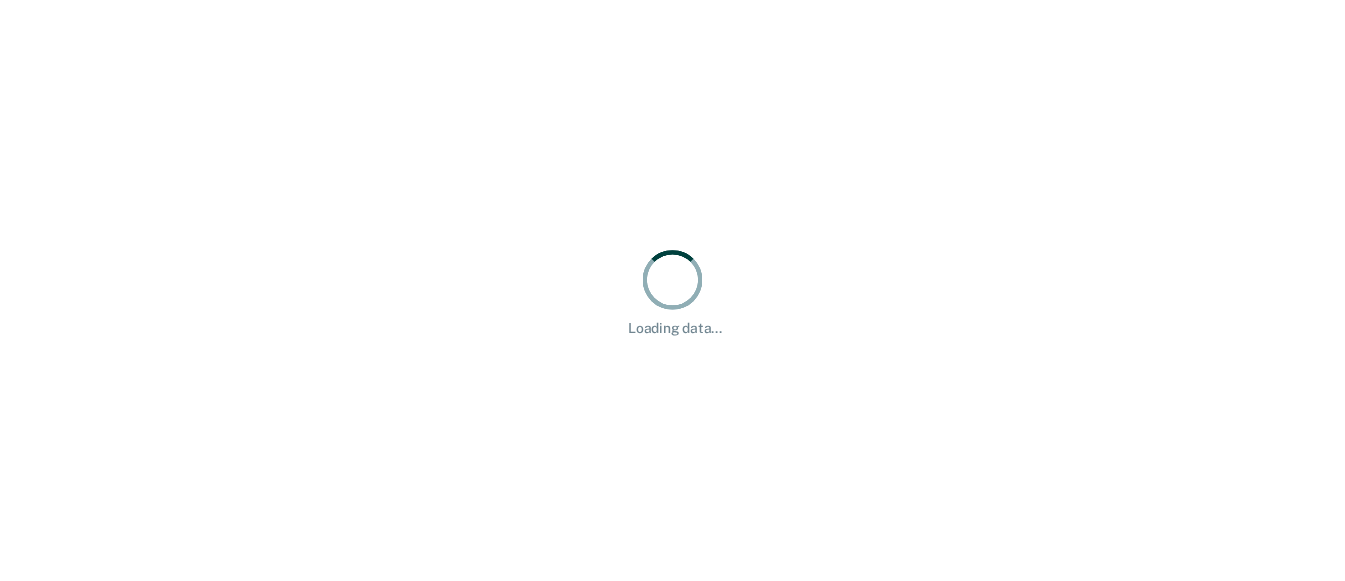 scroll, scrollTop: 0, scrollLeft: 0, axis: both 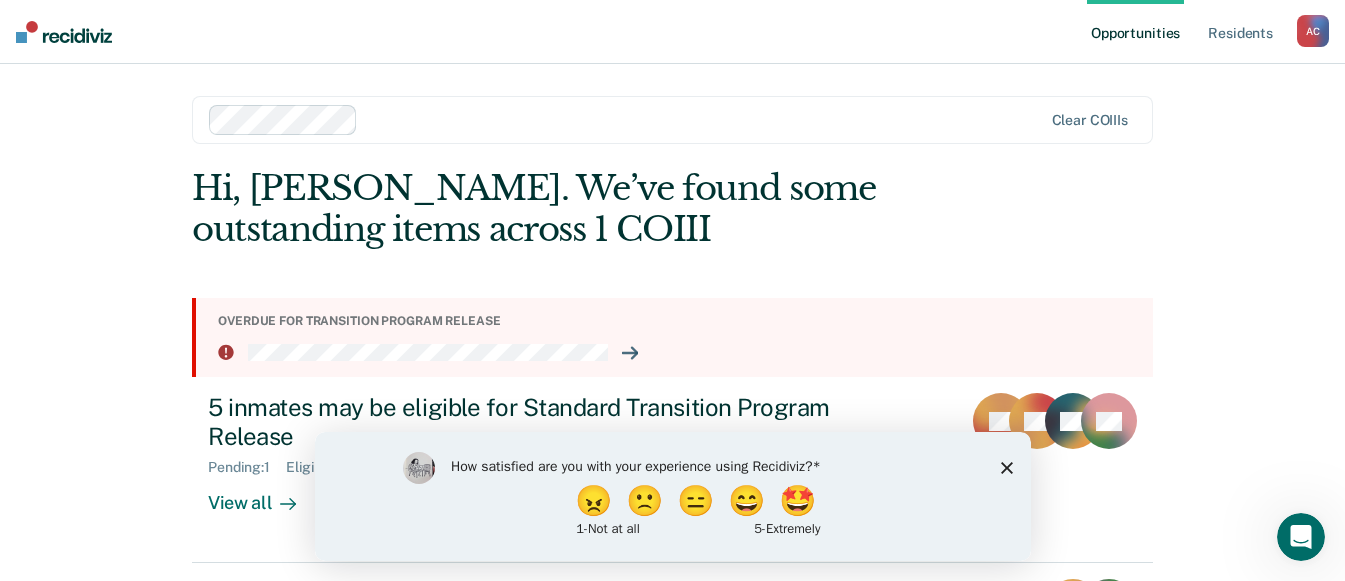 click on "Hi, [PERSON_NAME]. We’ve found some outstanding items across 1 COIII Overdue for transition program release 5 inmates may be eligible for Standard Transition Program Release Pending :  1 Eligible Now :  4 Almost Eligible :  1 View all   AV DA CA + 2 2 inmates may be eligible for Drug Transition Program Release Eligible Now :  2 View all   EF MH" at bounding box center [672, 444] 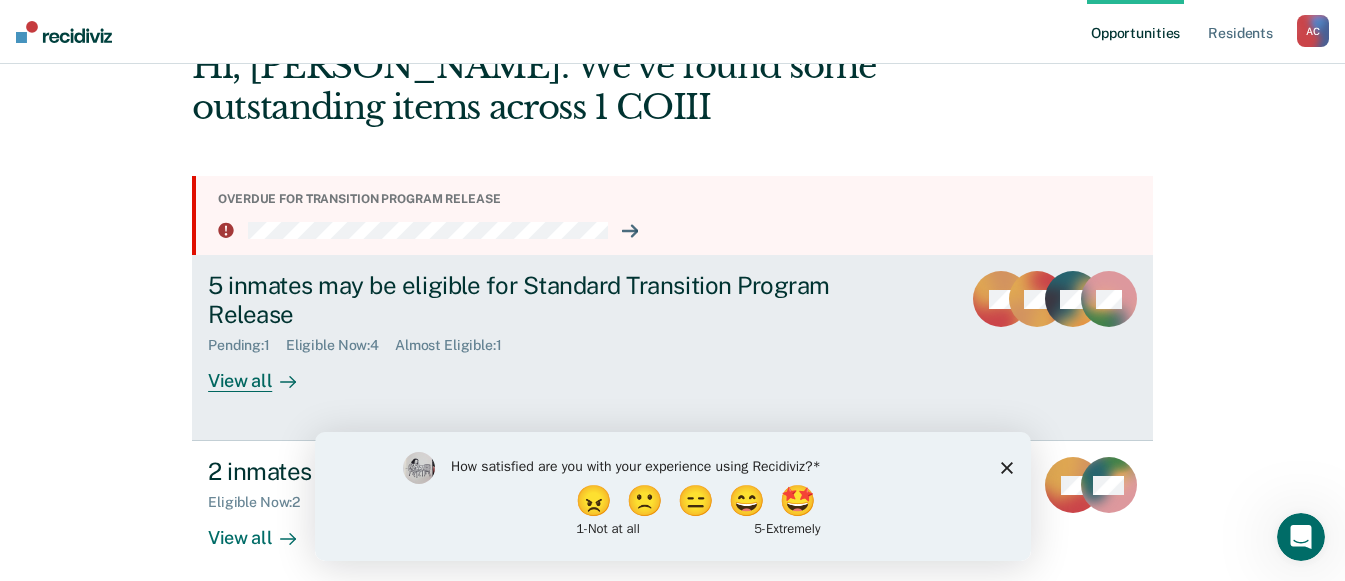 scroll, scrollTop: 140, scrollLeft: 0, axis: vertical 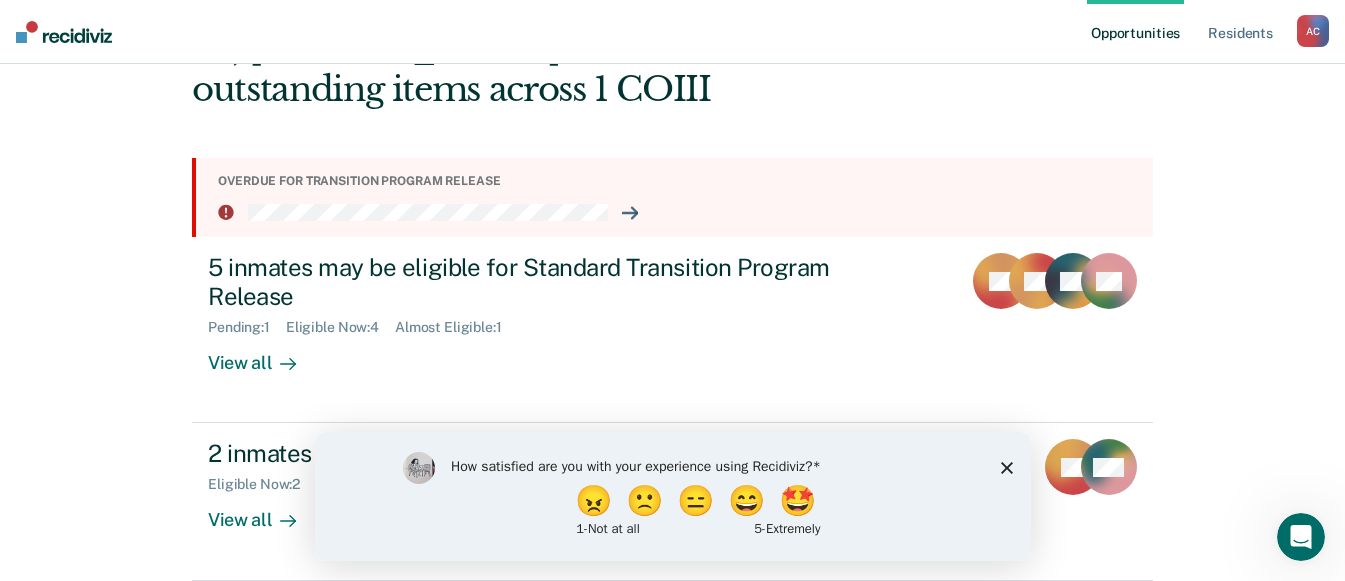 click 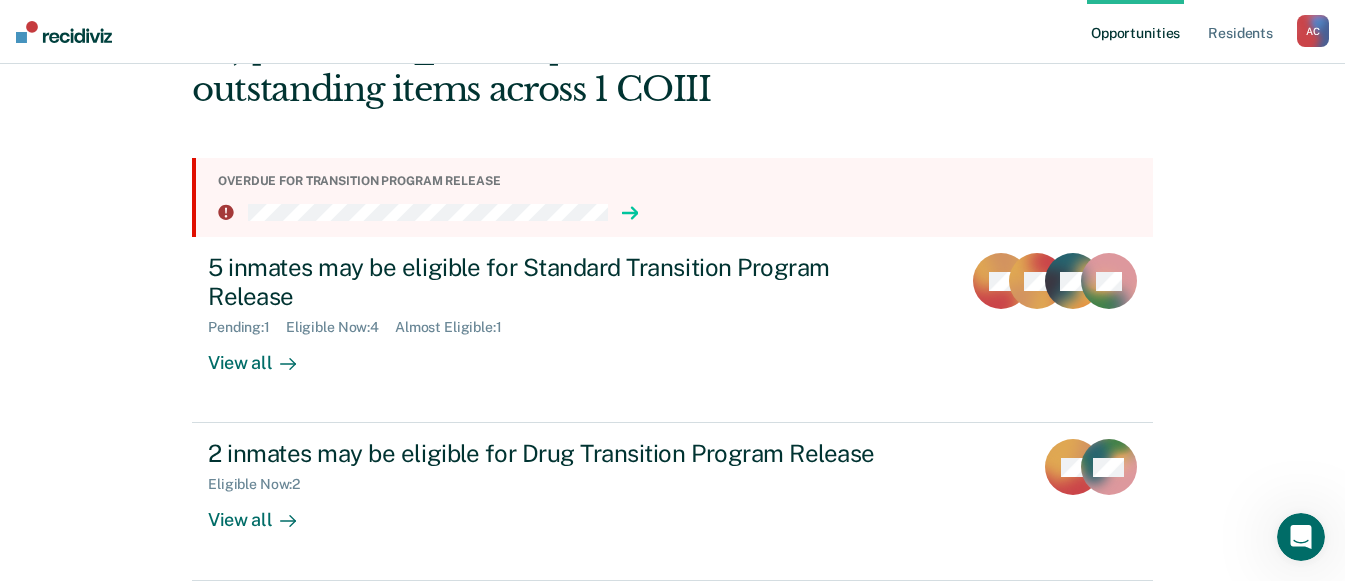 click 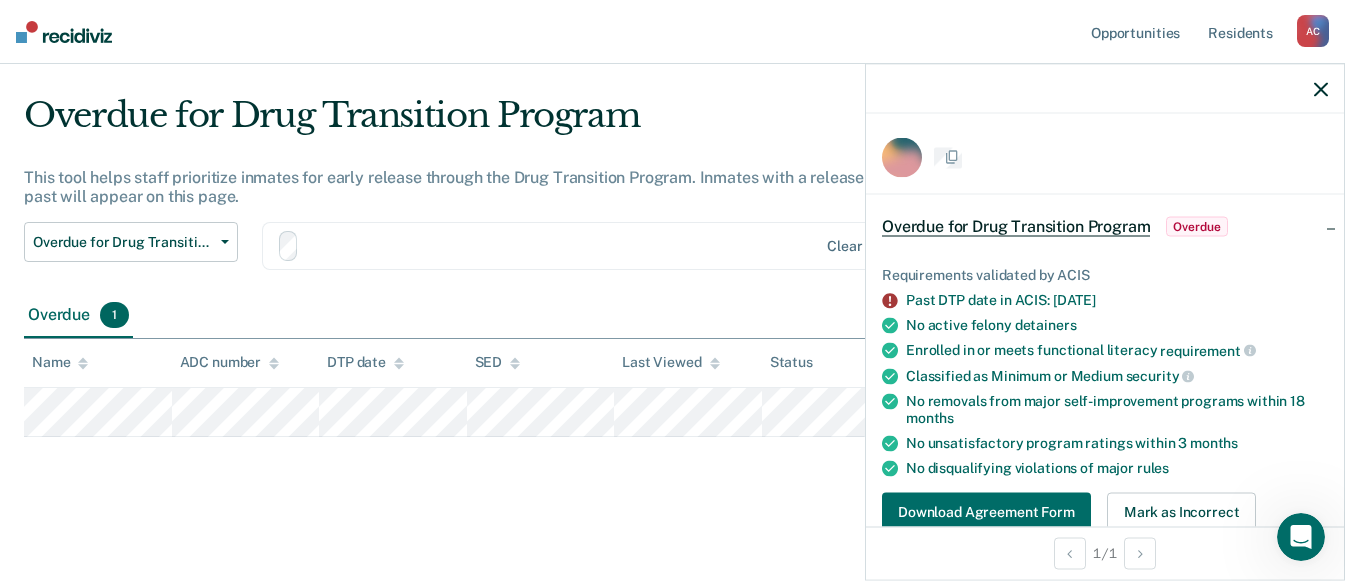 scroll, scrollTop: 0, scrollLeft: 0, axis: both 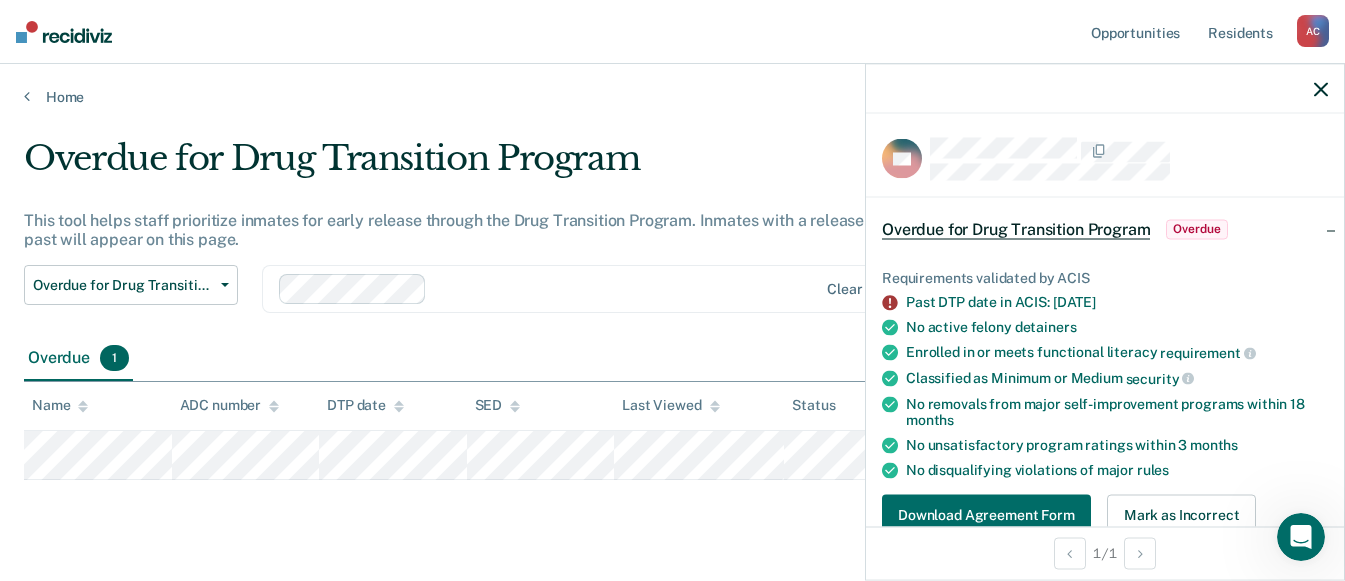 click 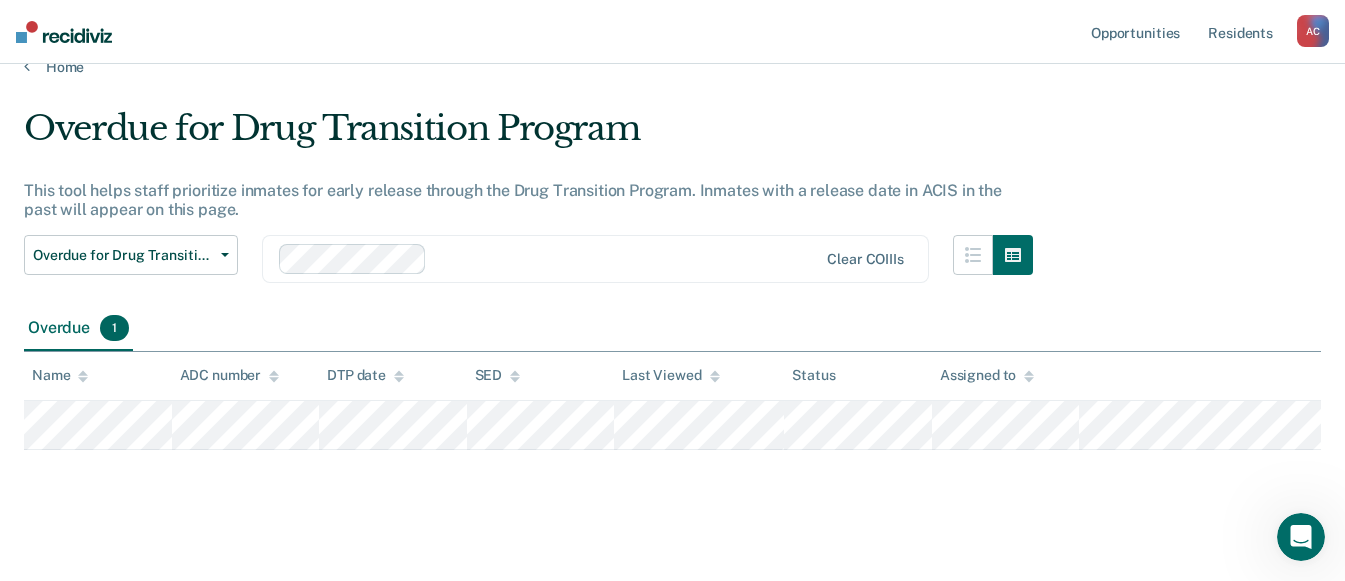 scroll, scrollTop: 43, scrollLeft: 0, axis: vertical 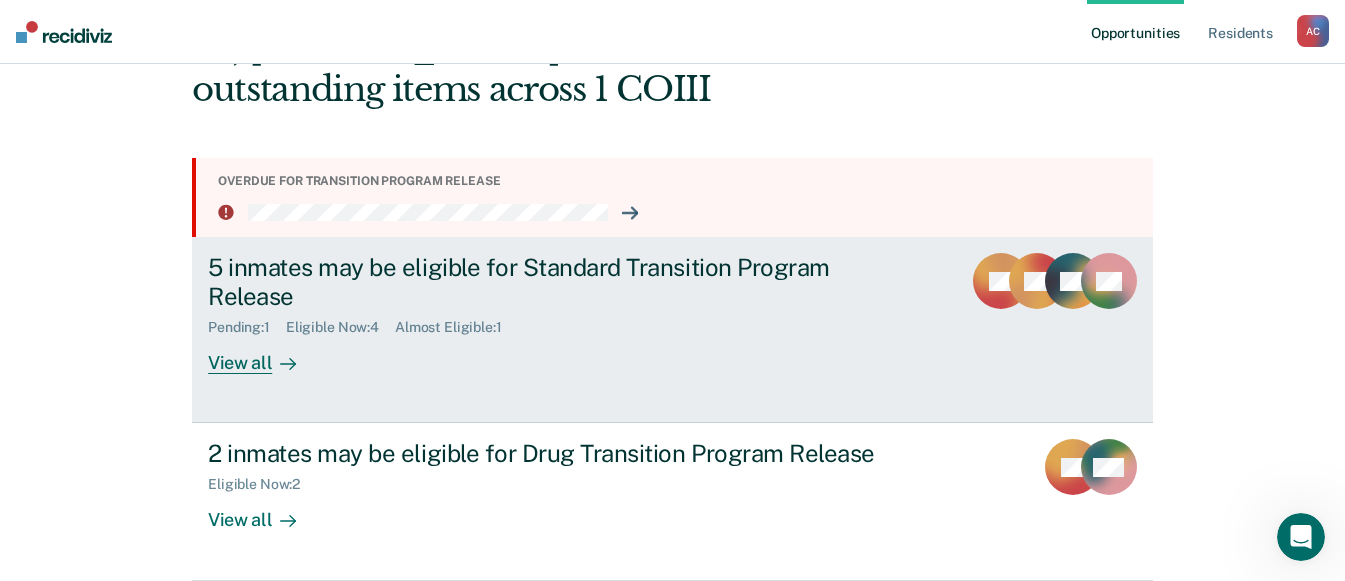 click on "View all" at bounding box center [264, 355] 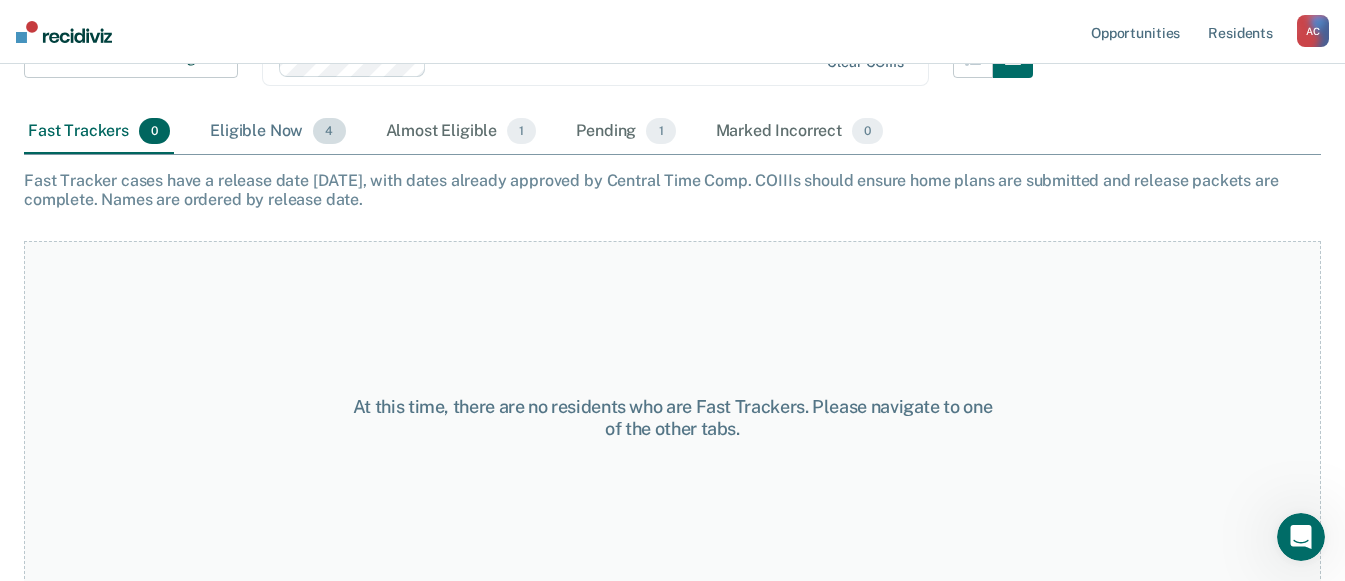 scroll, scrollTop: 240, scrollLeft: 0, axis: vertical 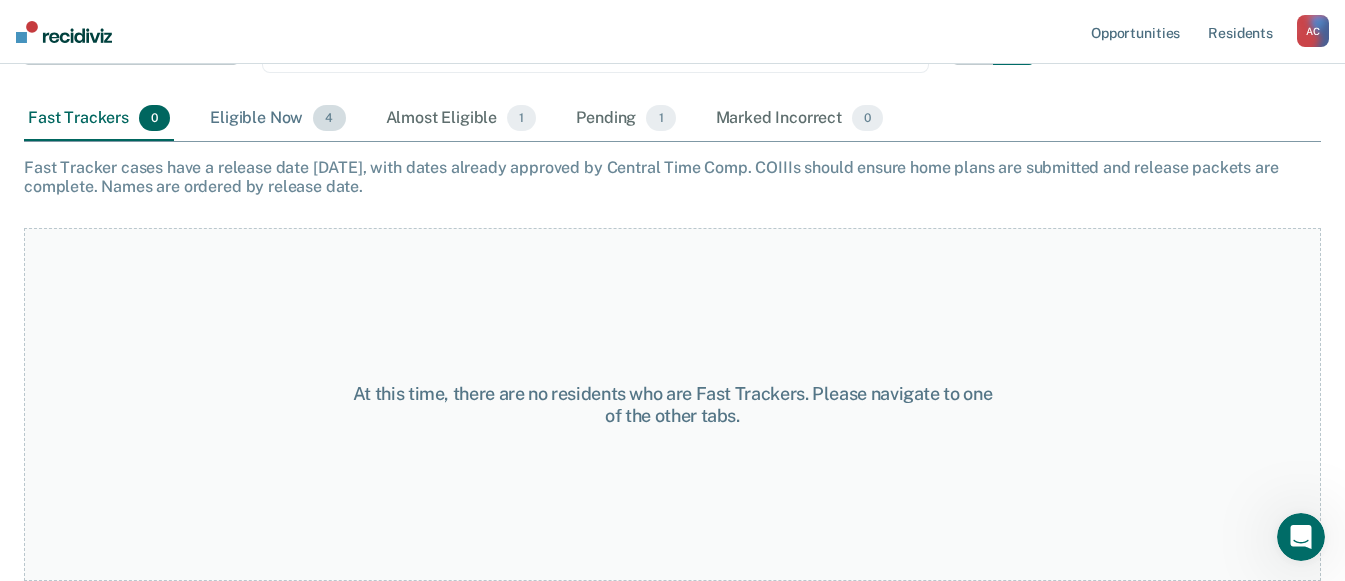 click on "Eligible Now 4" at bounding box center (277, 119) 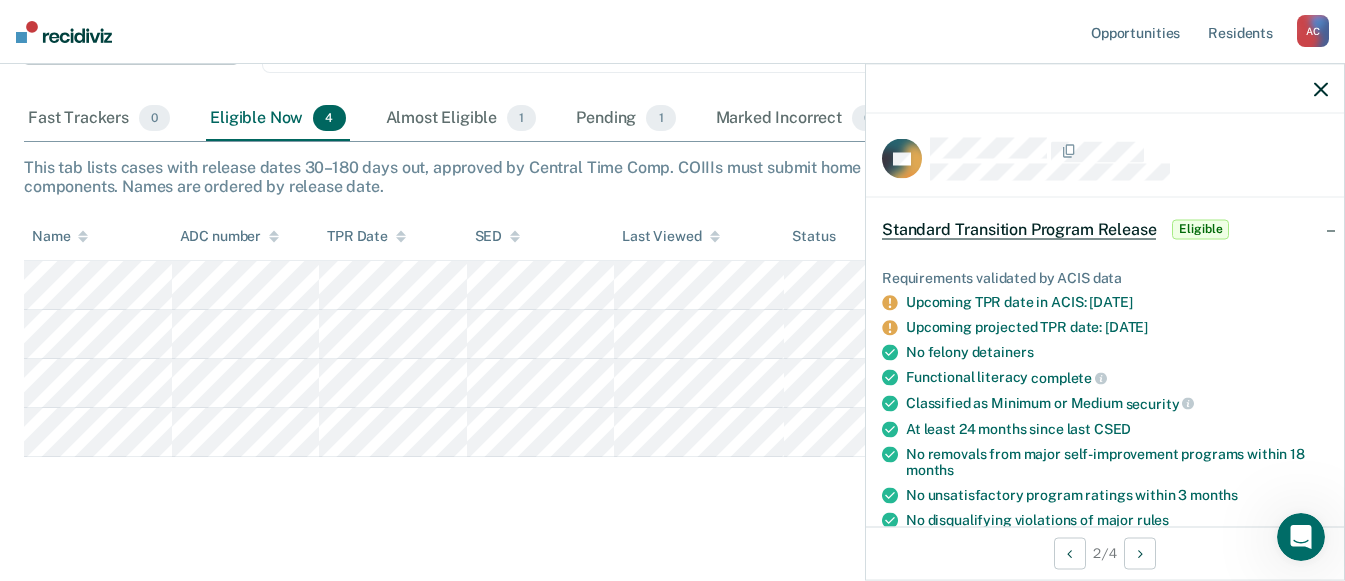 click at bounding box center [1105, 89] 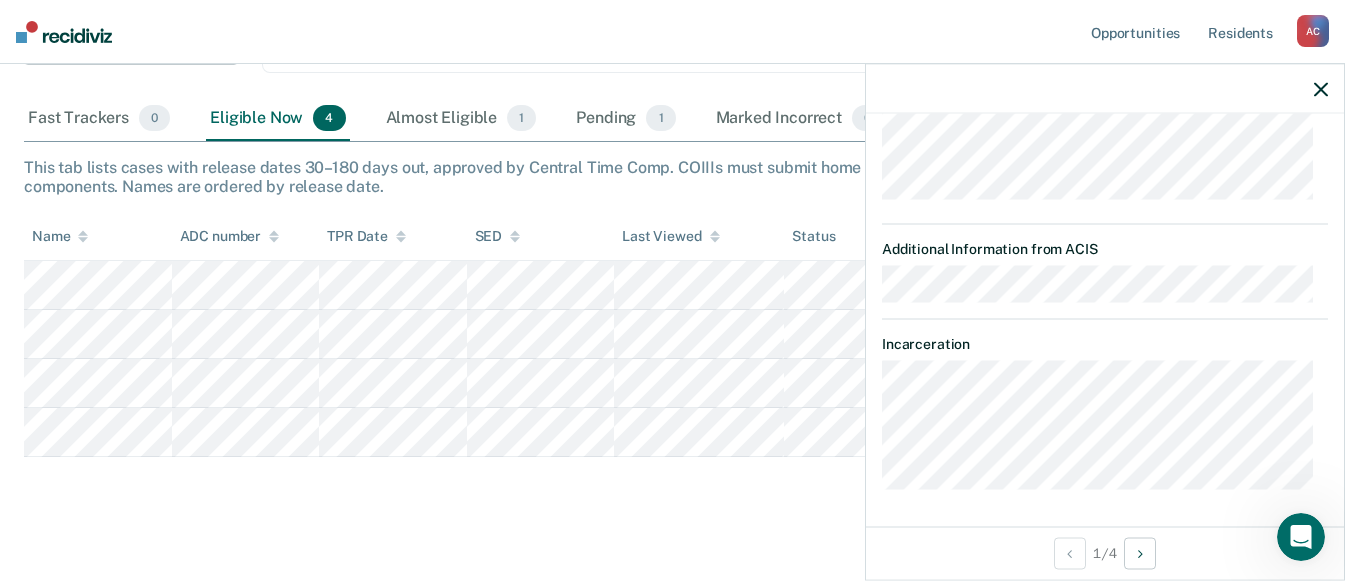 scroll, scrollTop: 597, scrollLeft: 0, axis: vertical 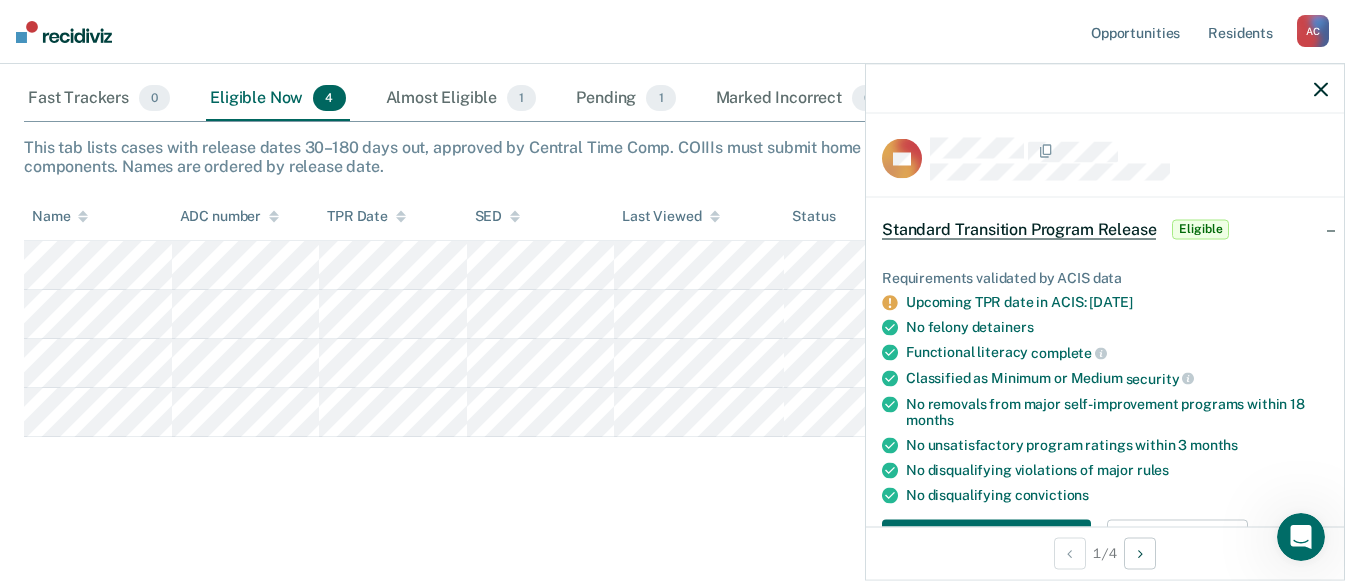 click 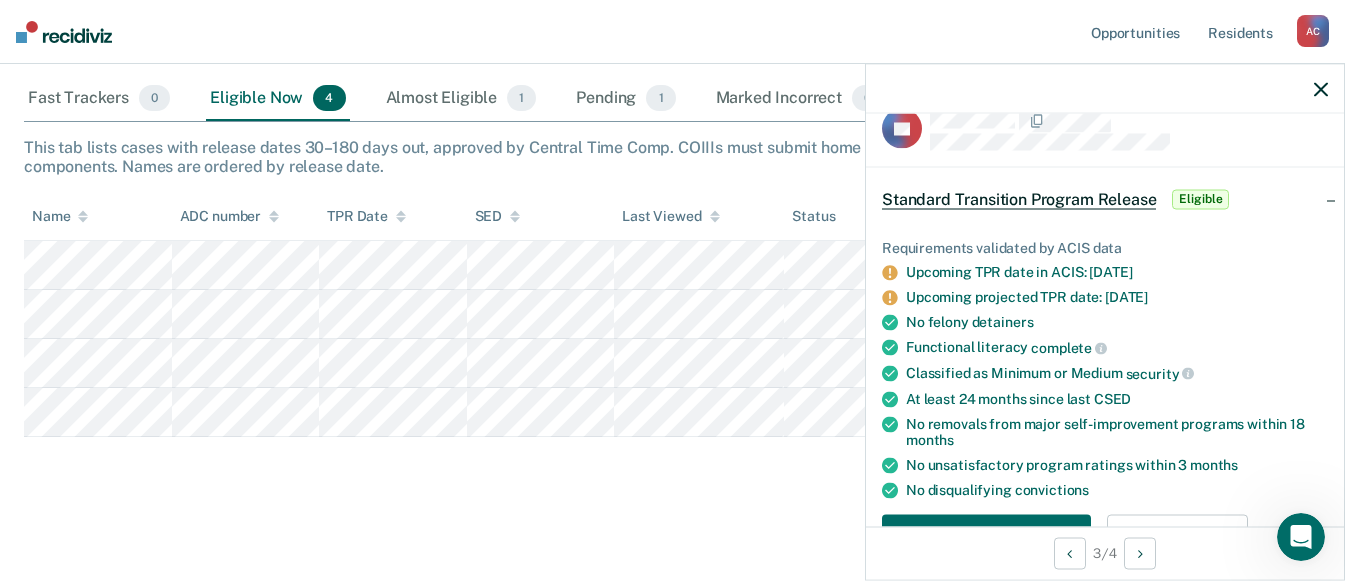 scroll, scrollTop: 0, scrollLeft: 0, axis: both 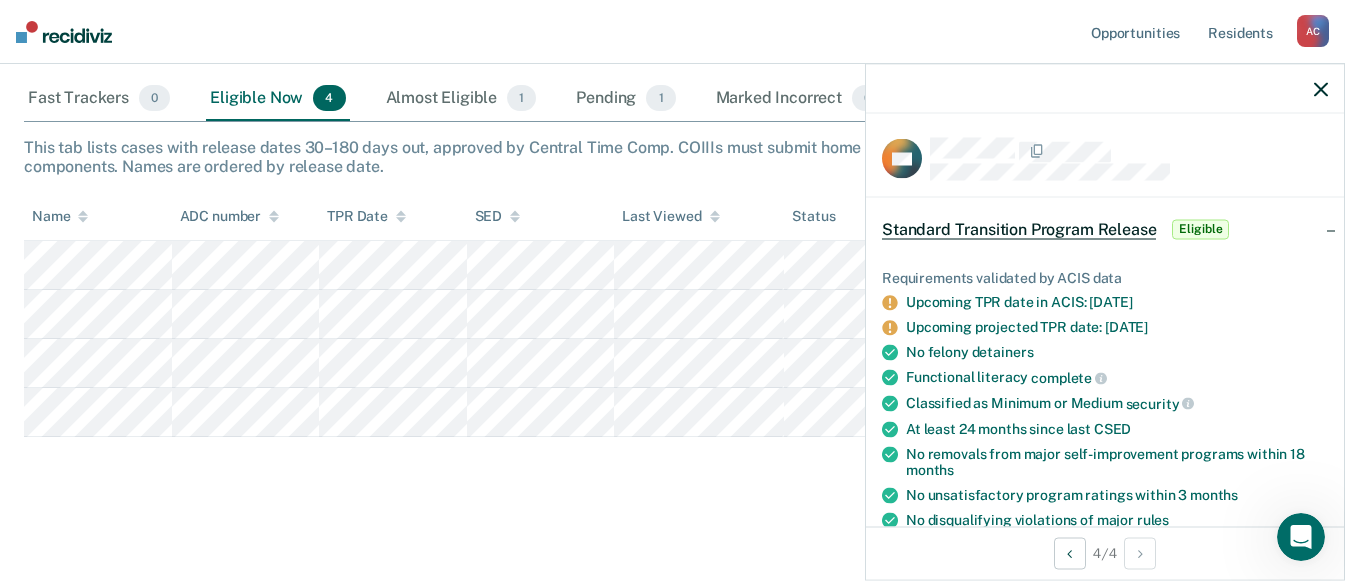 click on "Standard Transition Program Release   This tool helps staff prioritize inmates for early release through the Standard Transition Program. Eligible individuals—or those nearing eligibility—will appear under designated tabs.  Standard Transition Program Release Standard Transition Program Release Drug Transition Program Release Overdue for Standard Transition Program Overdue for Drug Transition Program Clear   COIIIs Fast Trackers 0 Eligible Now 4 Almost Eligible 1 Pending 1 Marked Incorrect 0
To pick up a draggable item, press the space bar.
While dragging, use the arrow keys to move the item.
Press space again to drop the item in its new position, or press escape to cancel.
This tab lists cases with release dates 30–180 days out, approved by Central Time Comp. COIIIs must submit home plans for approval and complete all release packet components. Names are ordered by release date. Name ADC number TPR Date SED Last Viewed Status Assigned to" at bounding box center [672, 186] 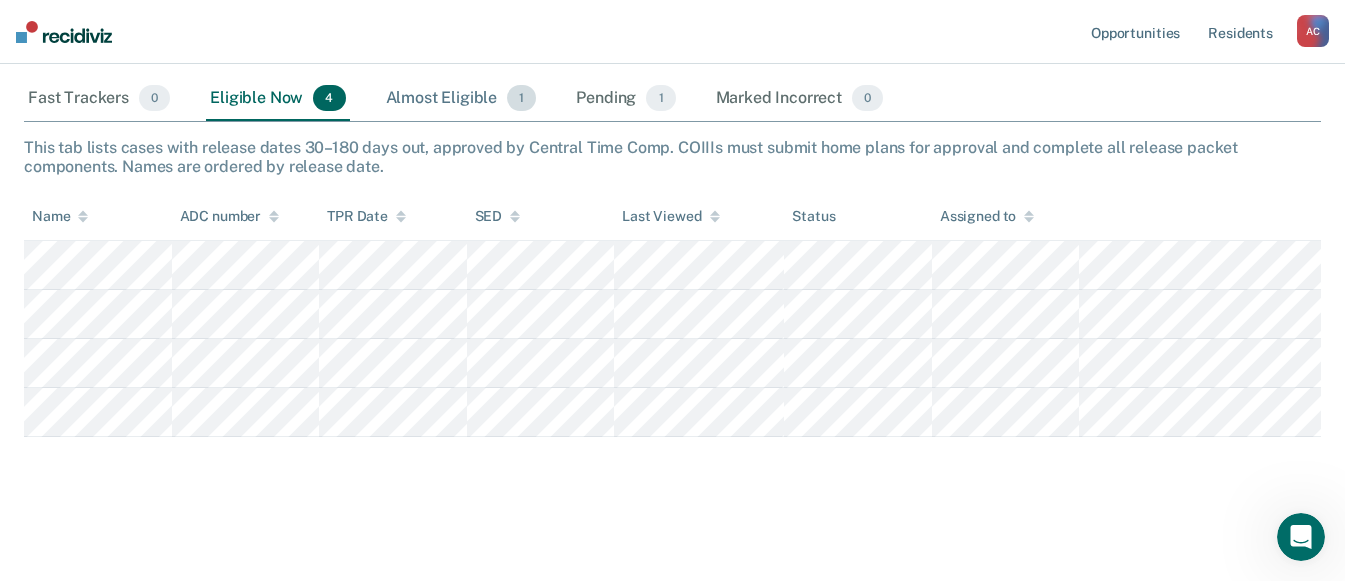 click on "Almost Eligible 1" at bounding box center [461, 99] 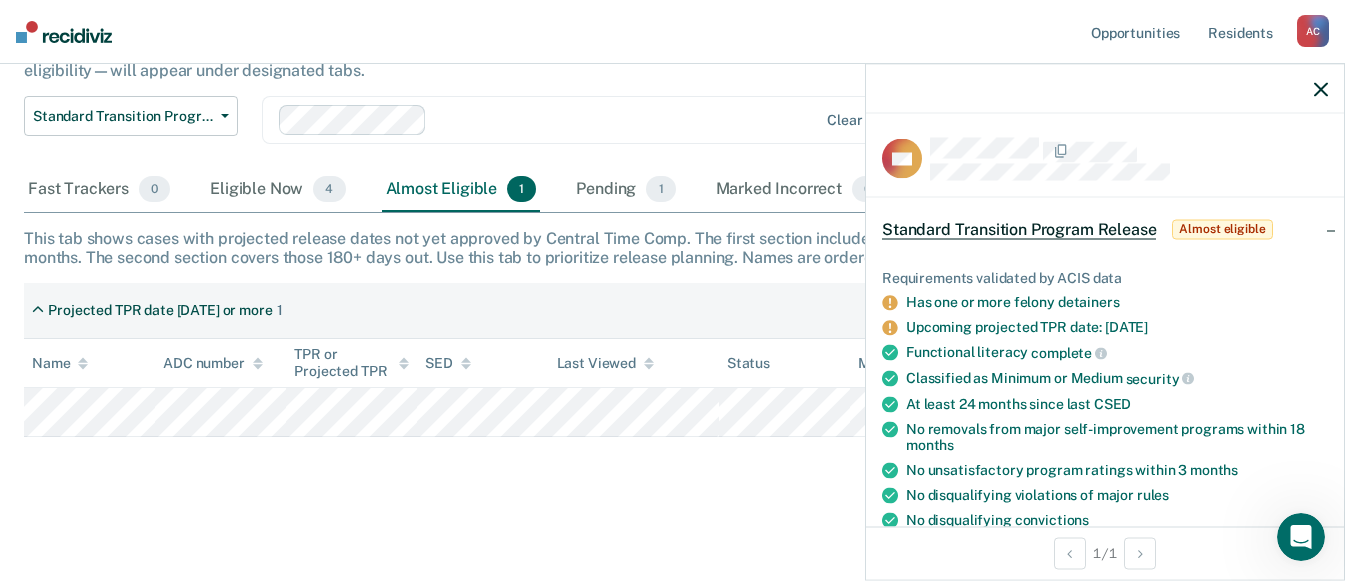 click on "Standard Transition Program Release   This tool helps staff prioritize inmates for early release through the Standard Transition Program. Eligible individuals—or those nearing eligibility—will appear under designated tabs.  Standard Transition Program Release Standard Transition Program Release Drug Transition Program Release Overdue for Standard Transition Program Overdue for Drug Transition Program Clear   COIIIs Fast Trackers 0 Eligible Now 4 Almost Eligible 1 Pending 1 Marked Incorrect 0
To pick up a draggable item, press the space bar.
While dragging, use the arrow keys to move the item.
Press space again to drop the item in its new position, or press escape to cancel.
This tab shows cases with projected release dates not yet approved by Central Time Comp. The first section includes inmates with a project release date within the next six months. The second section covers those 180+ days out. Use this tab to prioritize release planning. Names are ordered by release date. 1 Name SED" at bounding box center [672, 256] 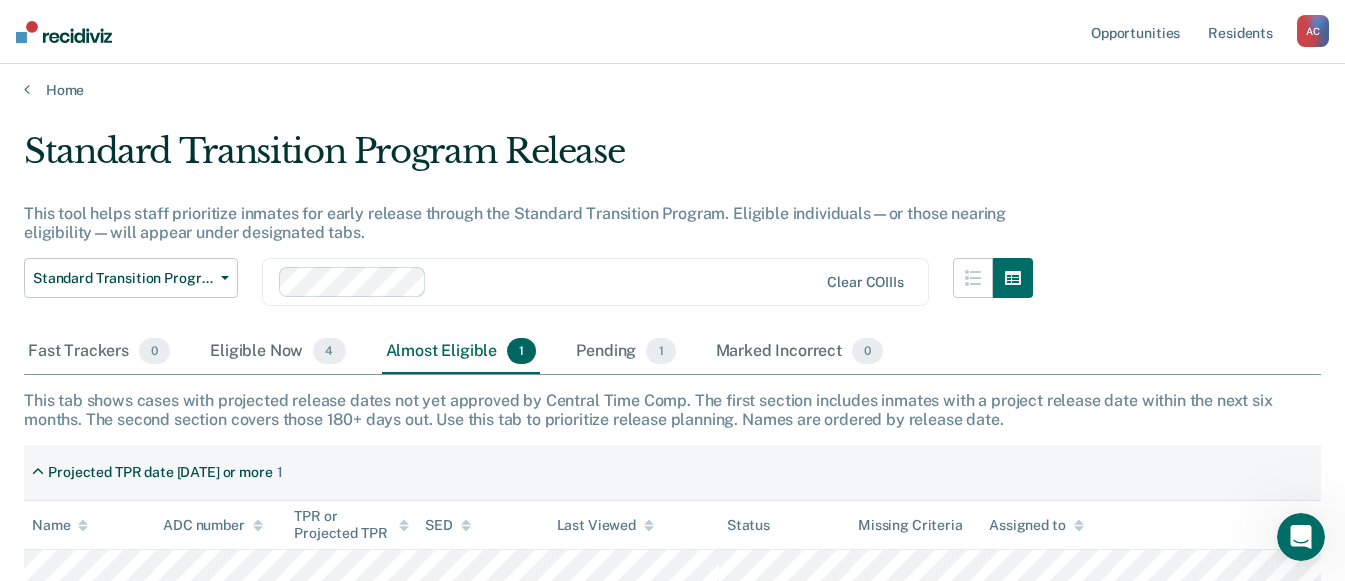 scroll, scrollTop: 0, scrollLeft: 0, axis: both 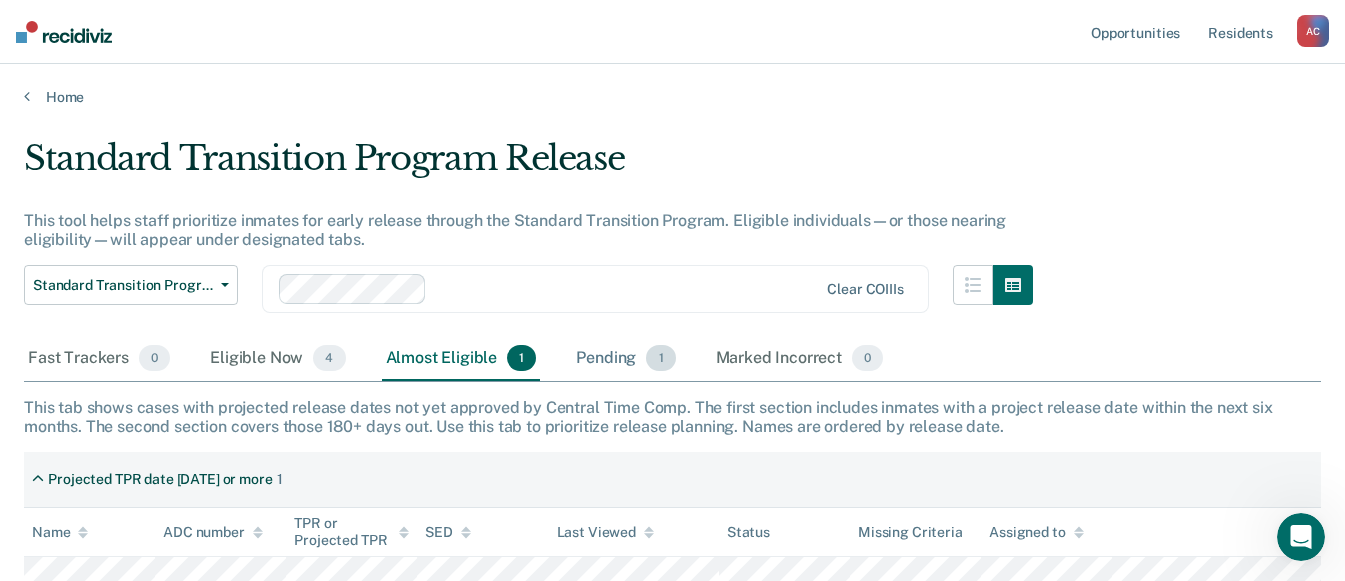 click on "Pending 1" at bounding box center (625, 359) 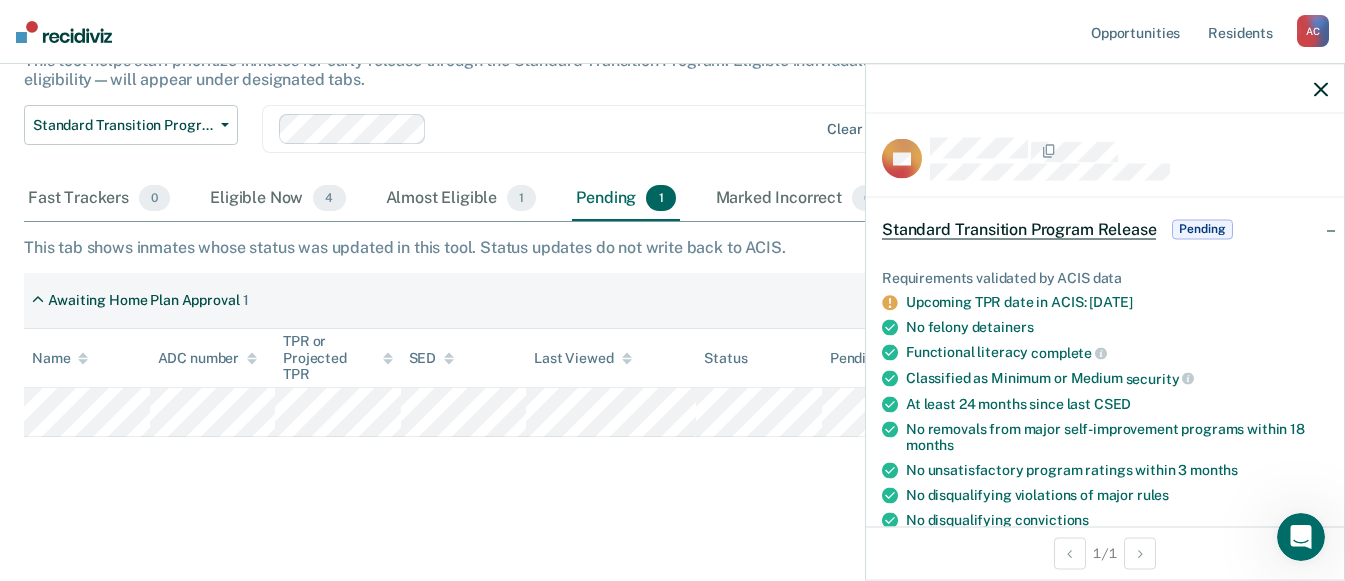 scroll, scrollTop: 150, scrollLeft: 0, axis: vertical 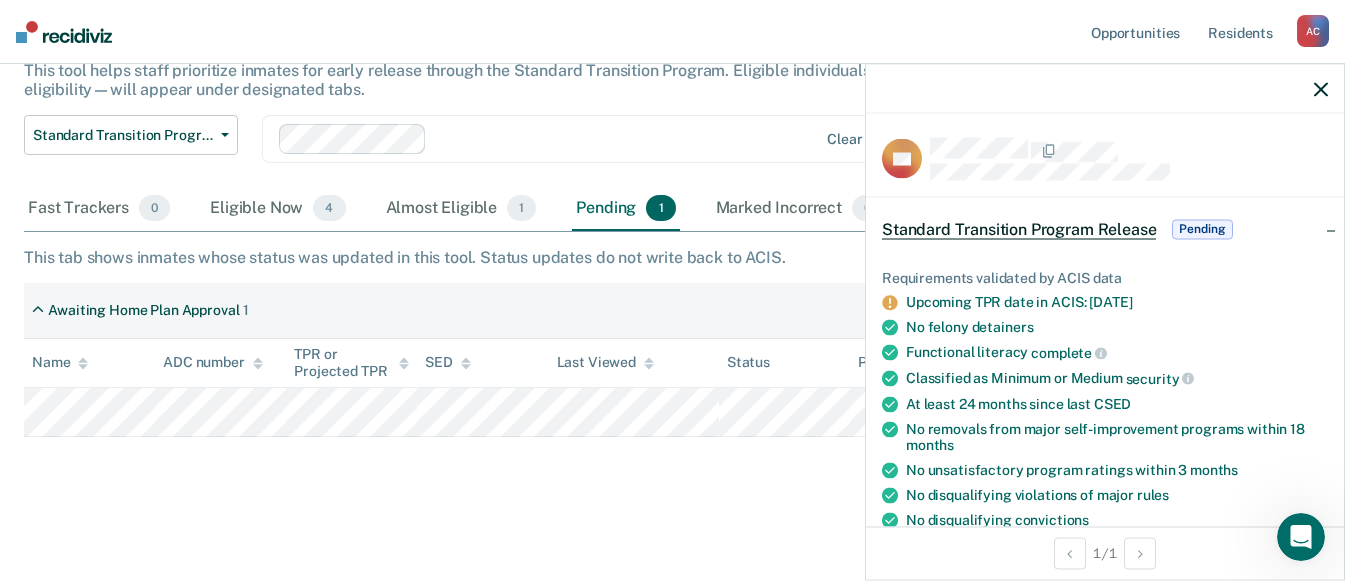 click 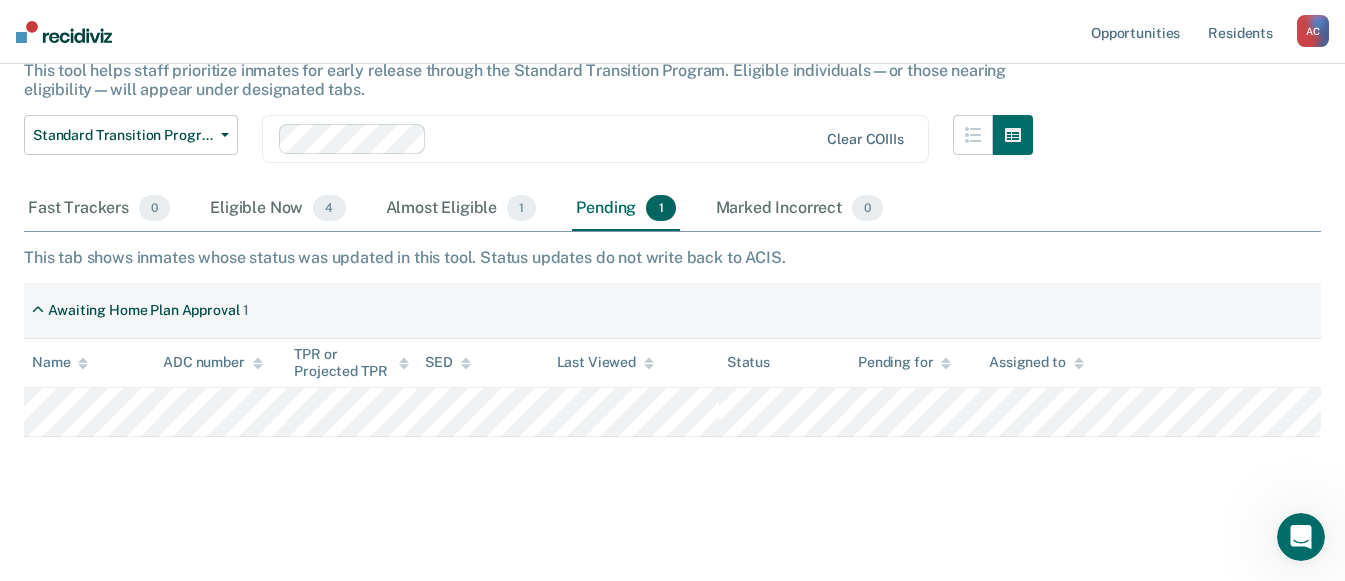 scroll, scrollTop: 0, scrollLeft: 0, axis: both 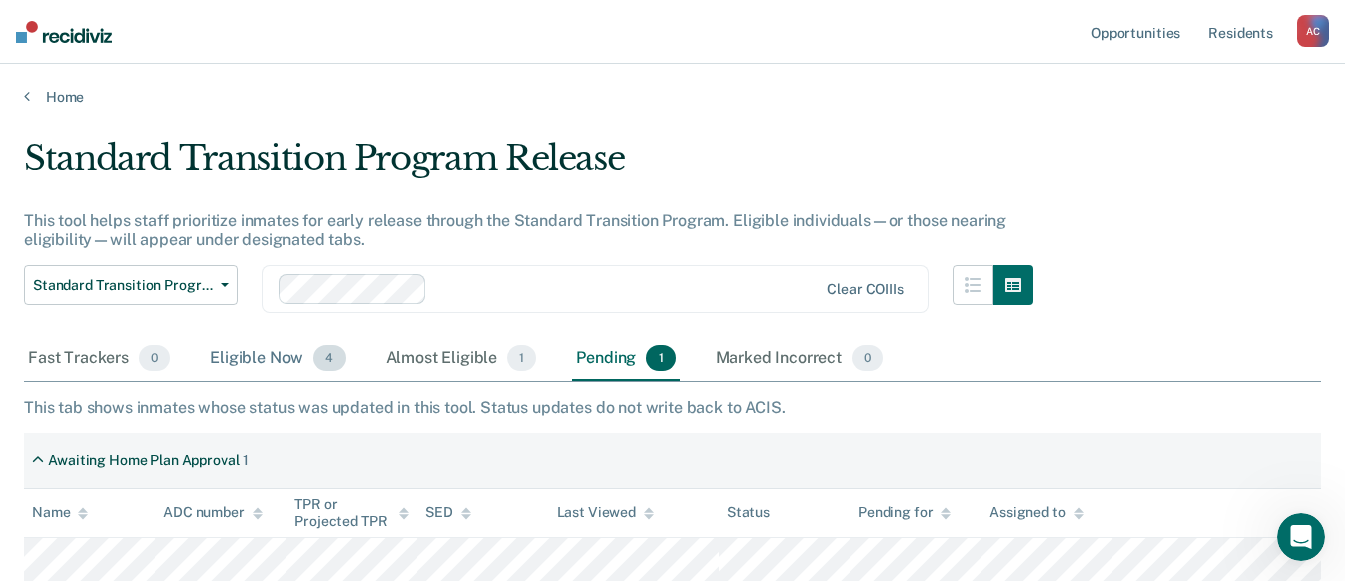 click on "Eligible Now 4" at bounding box center (277, 359) 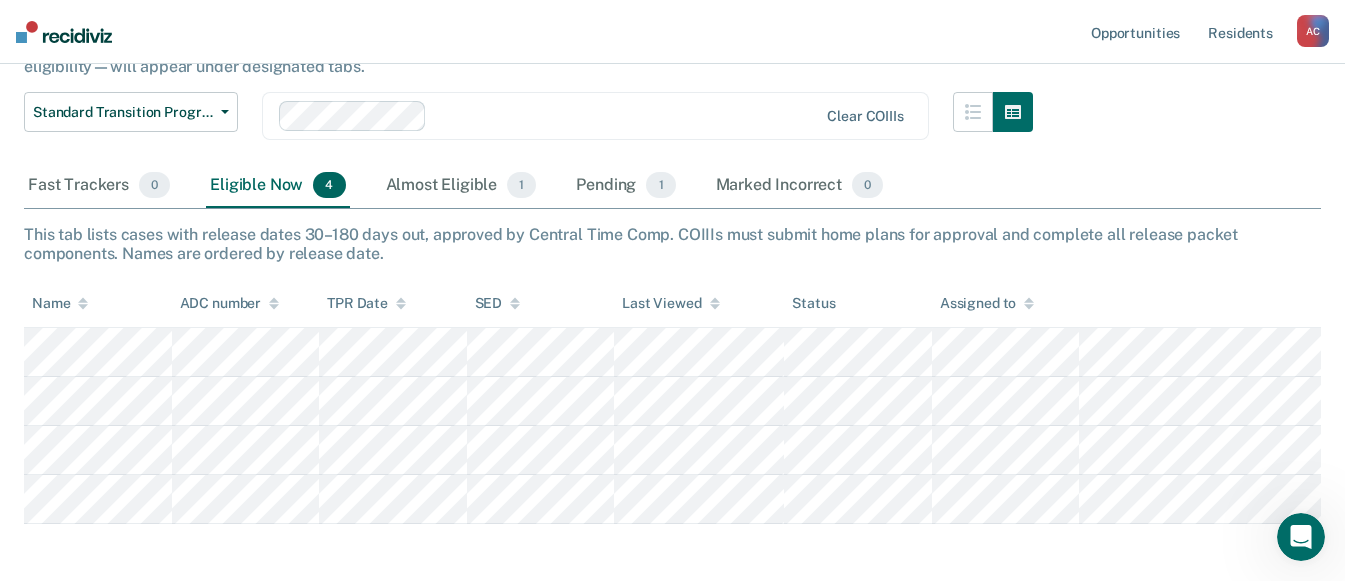 scroll, scrollTop: 200, scrollLeft: 0, axis: vertical 